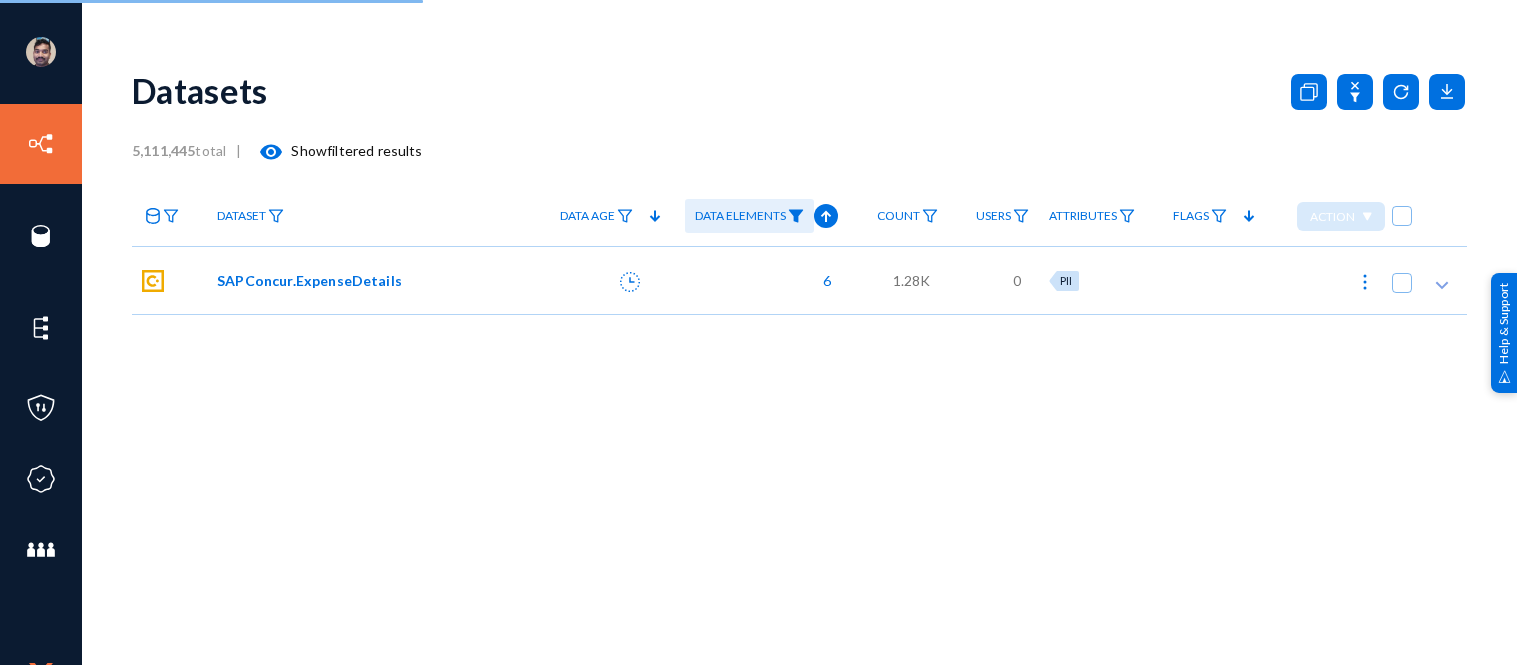 scroll, scrollTop: 0, scrollLeft: 0, axis: both 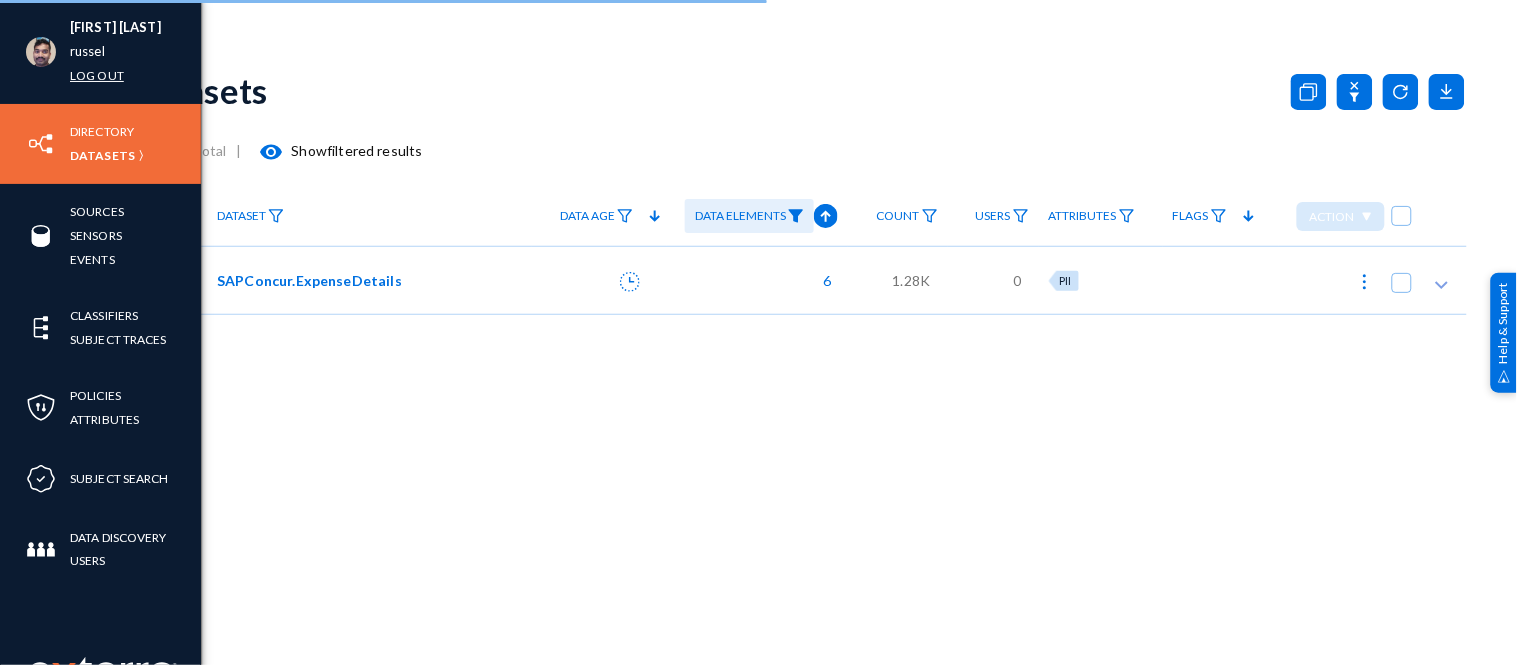 click on "Log out" at bounding box center (97, 75) 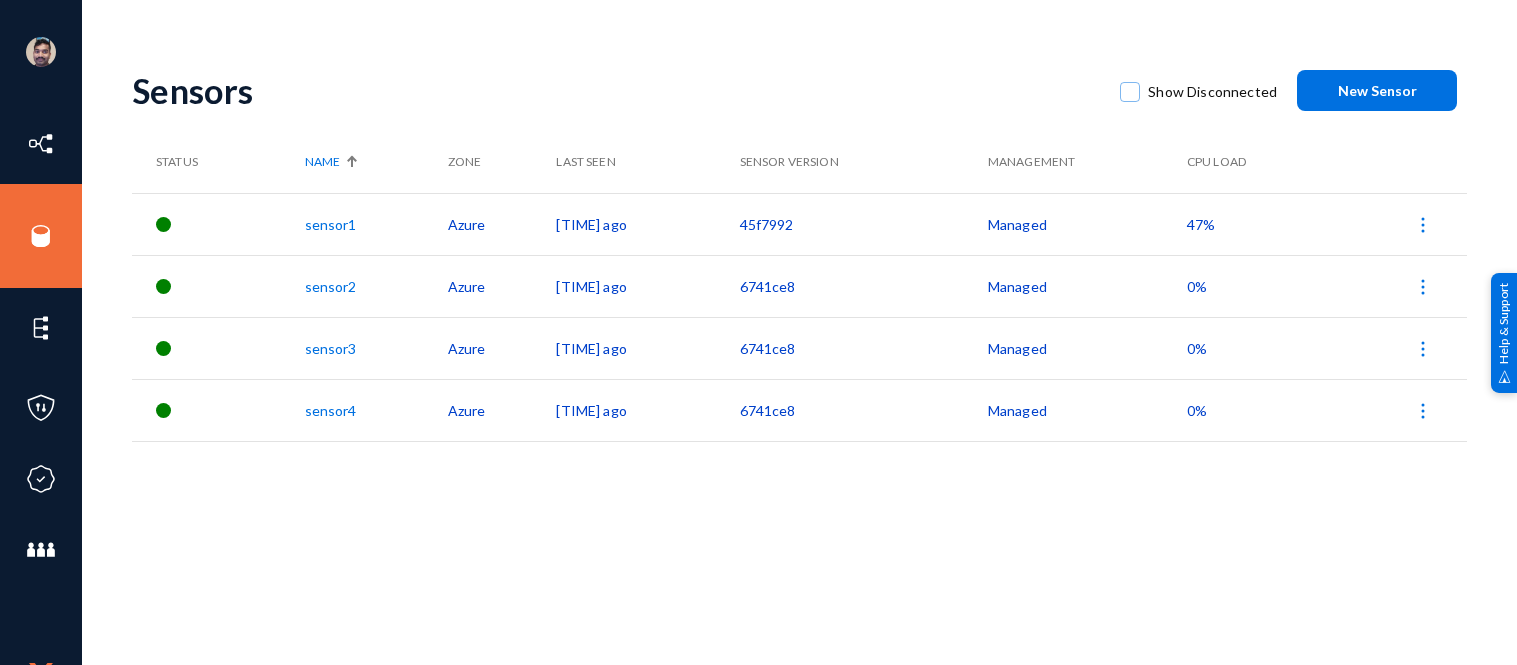 scroll, scrollTop: 0, scrollLeft: 0, axis: both 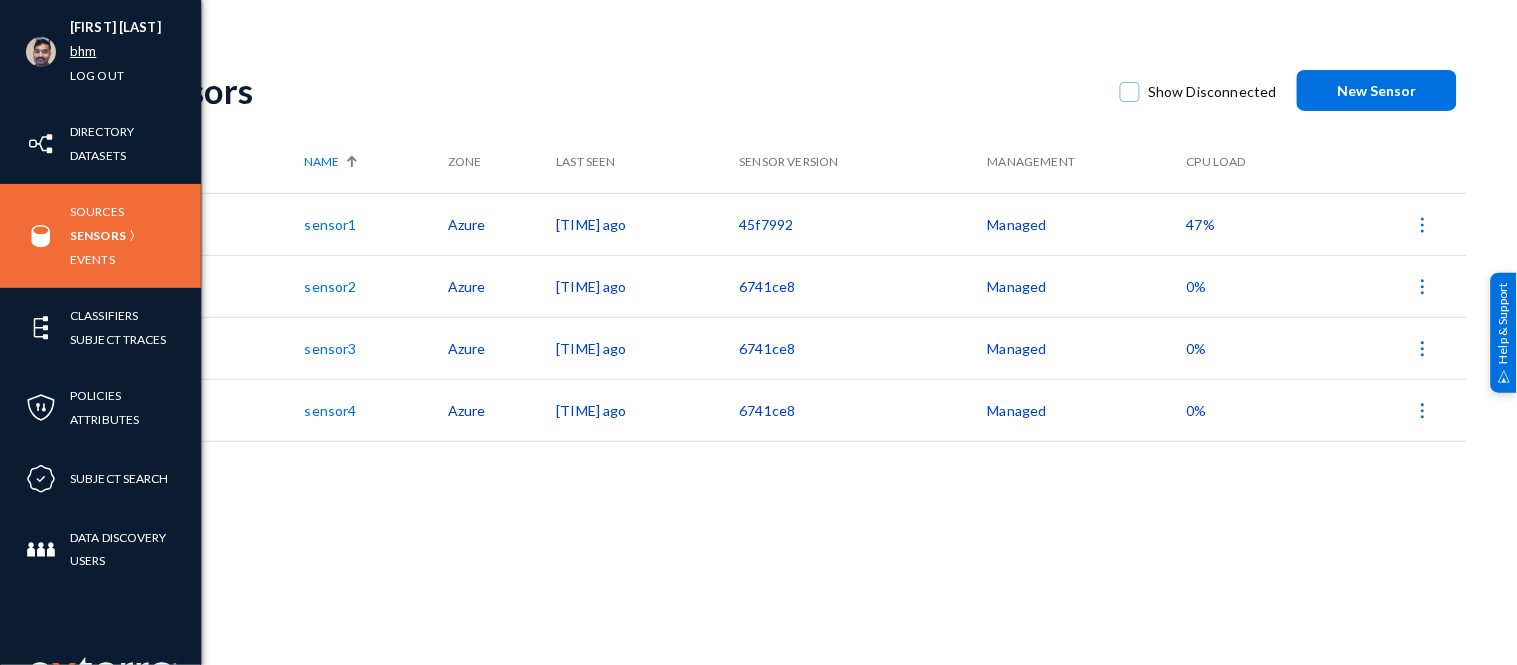 click on "bhm" at bounding box center (83, 51) 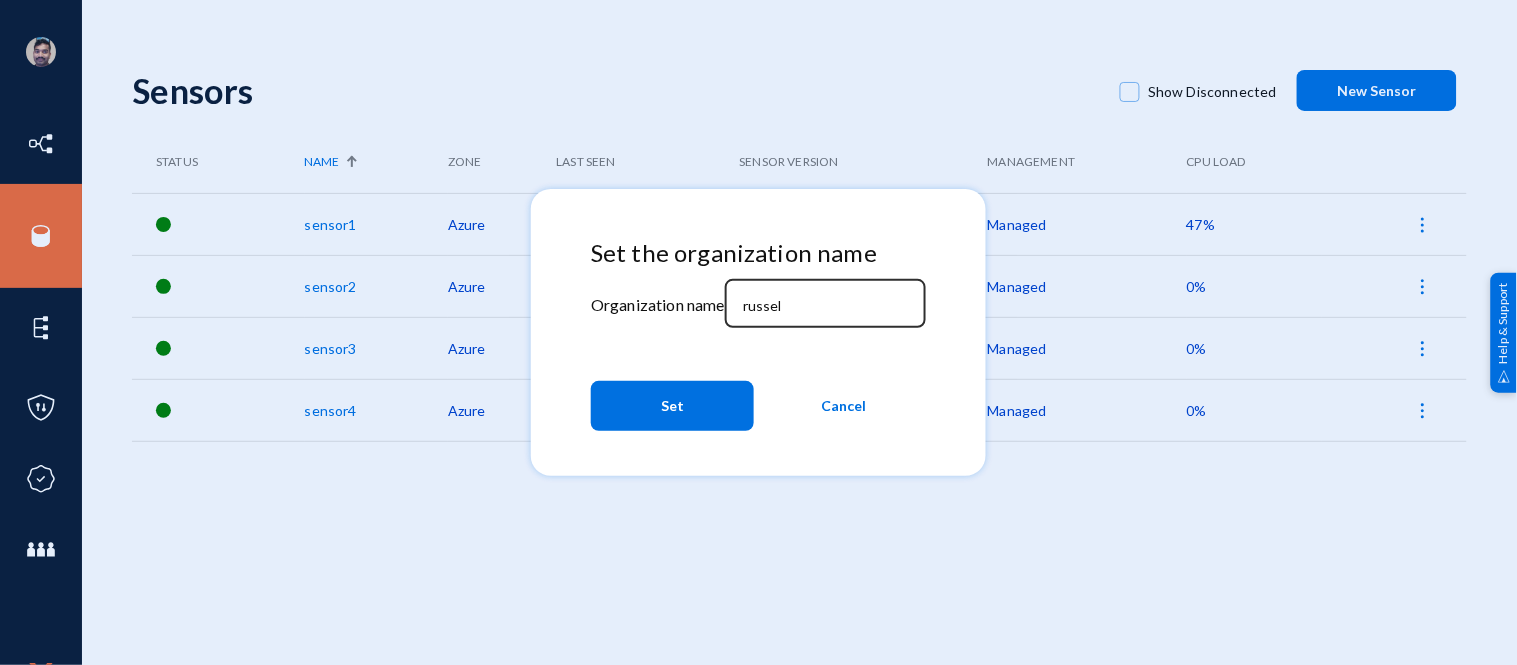 click on "russel" at bounding box center (829, 306) 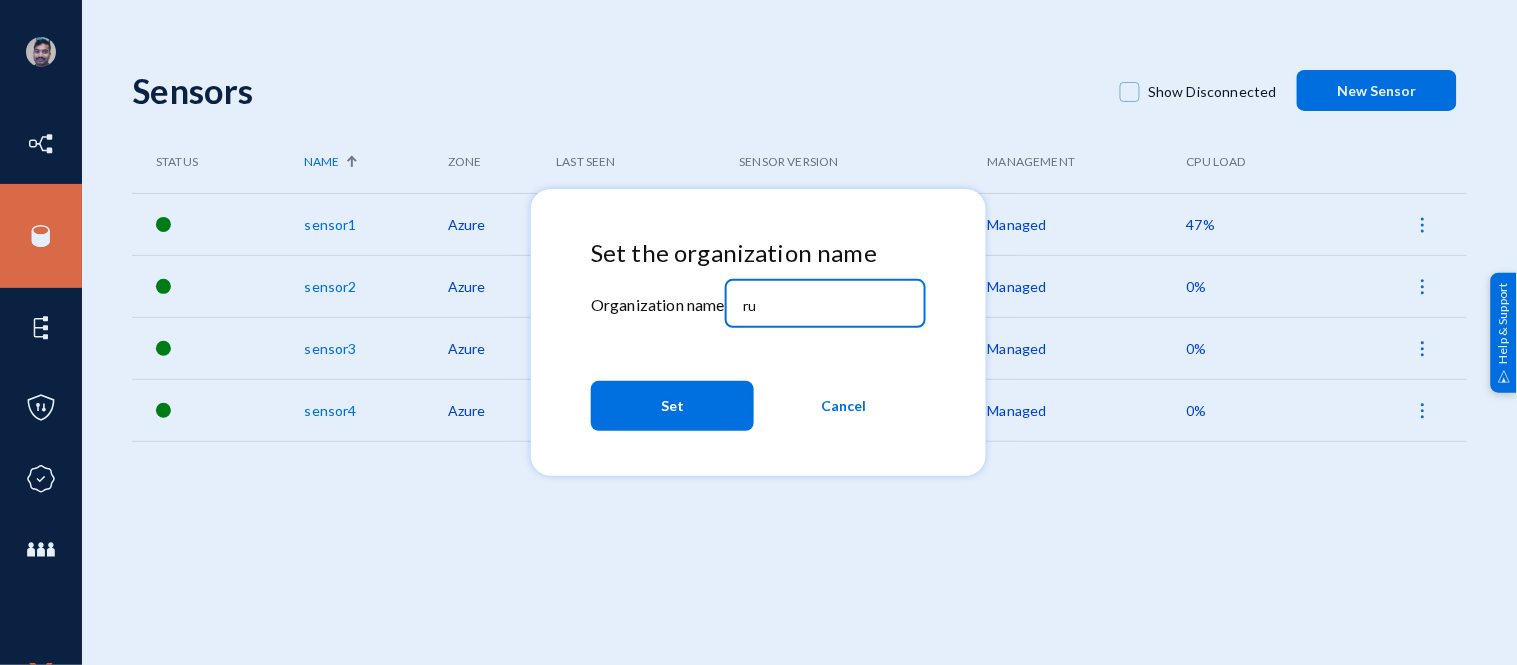 type on "r" 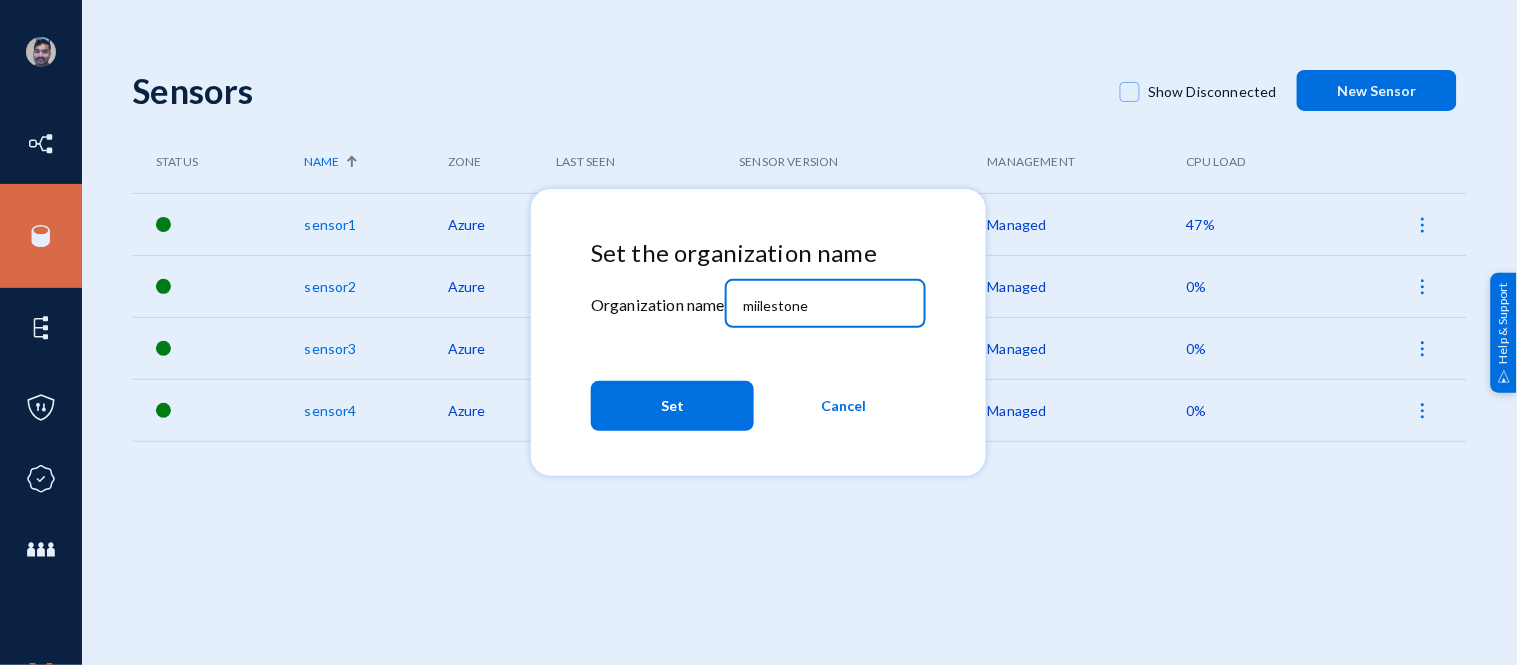 type on "miilestone" 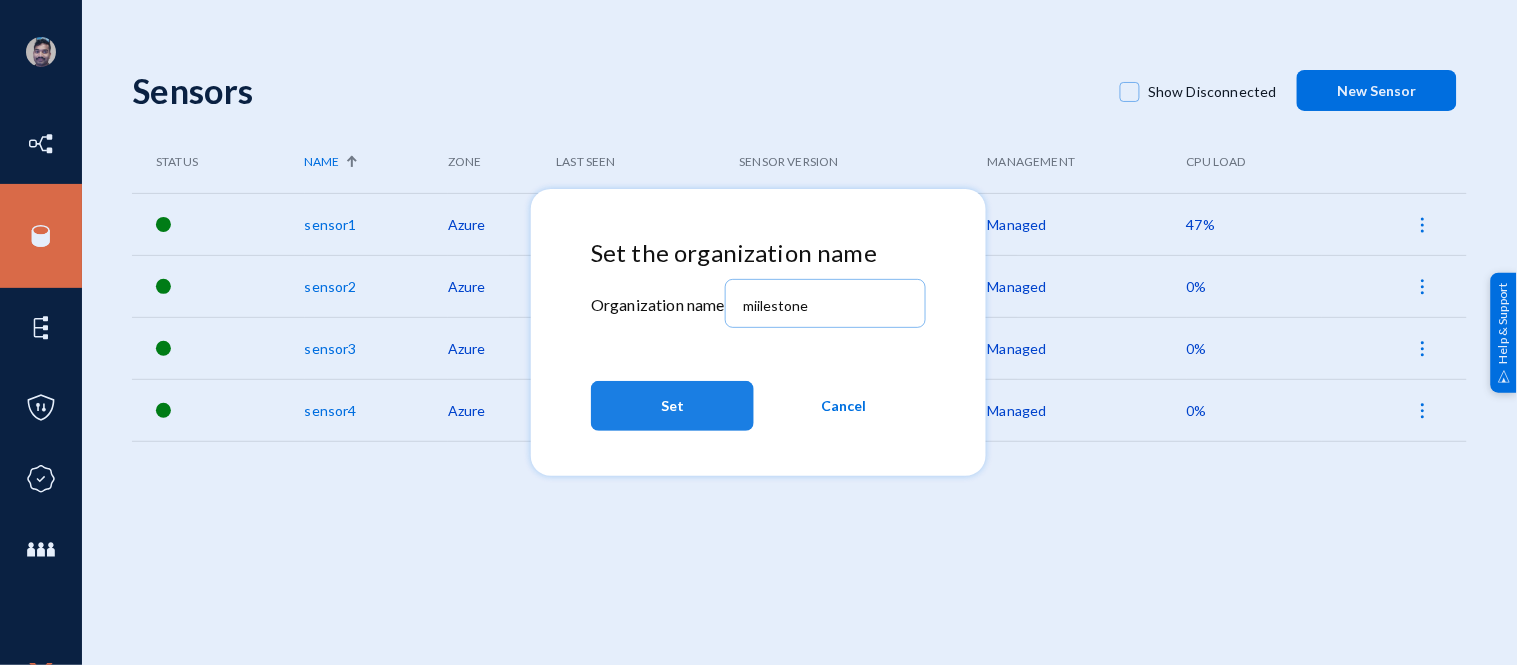 click on "Set" 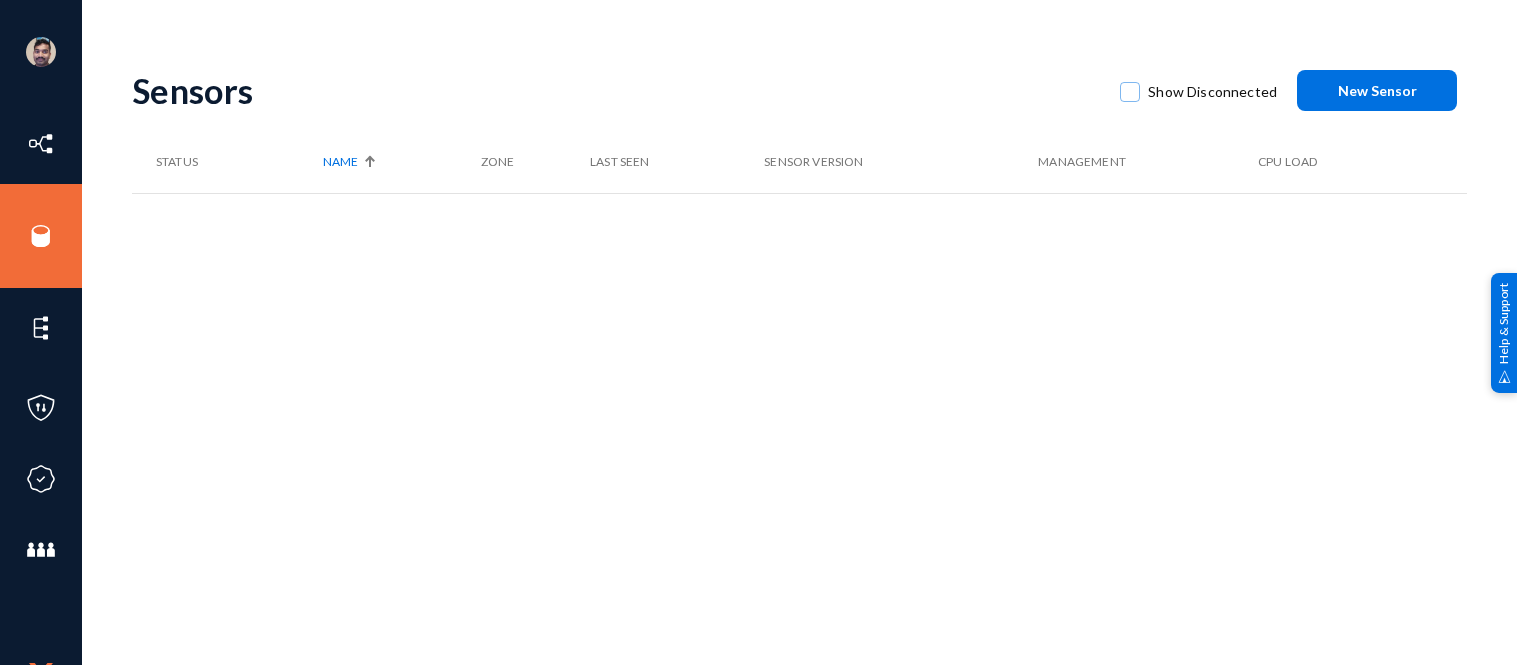 scroll, scrollTop: 0, scrollLeft: 0, axis: both 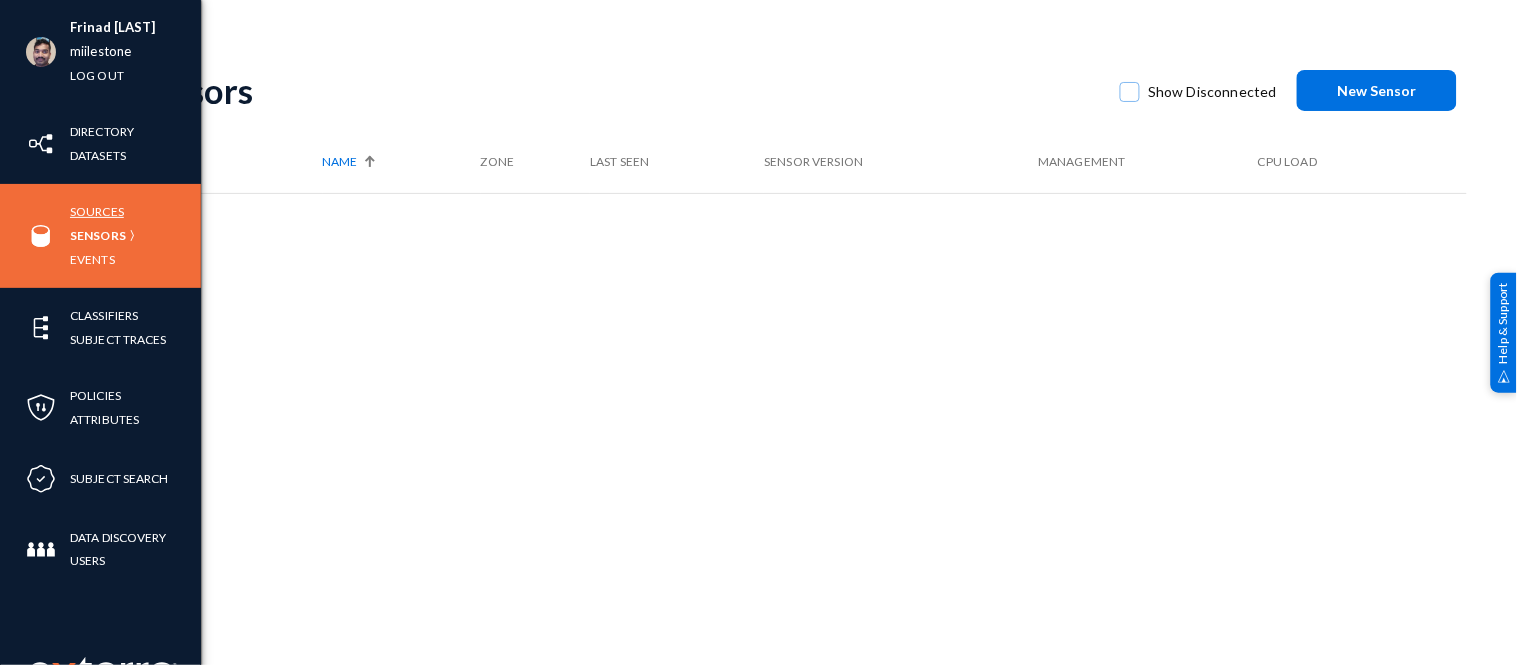 click on "Sources" at bounding box center (97, 211) 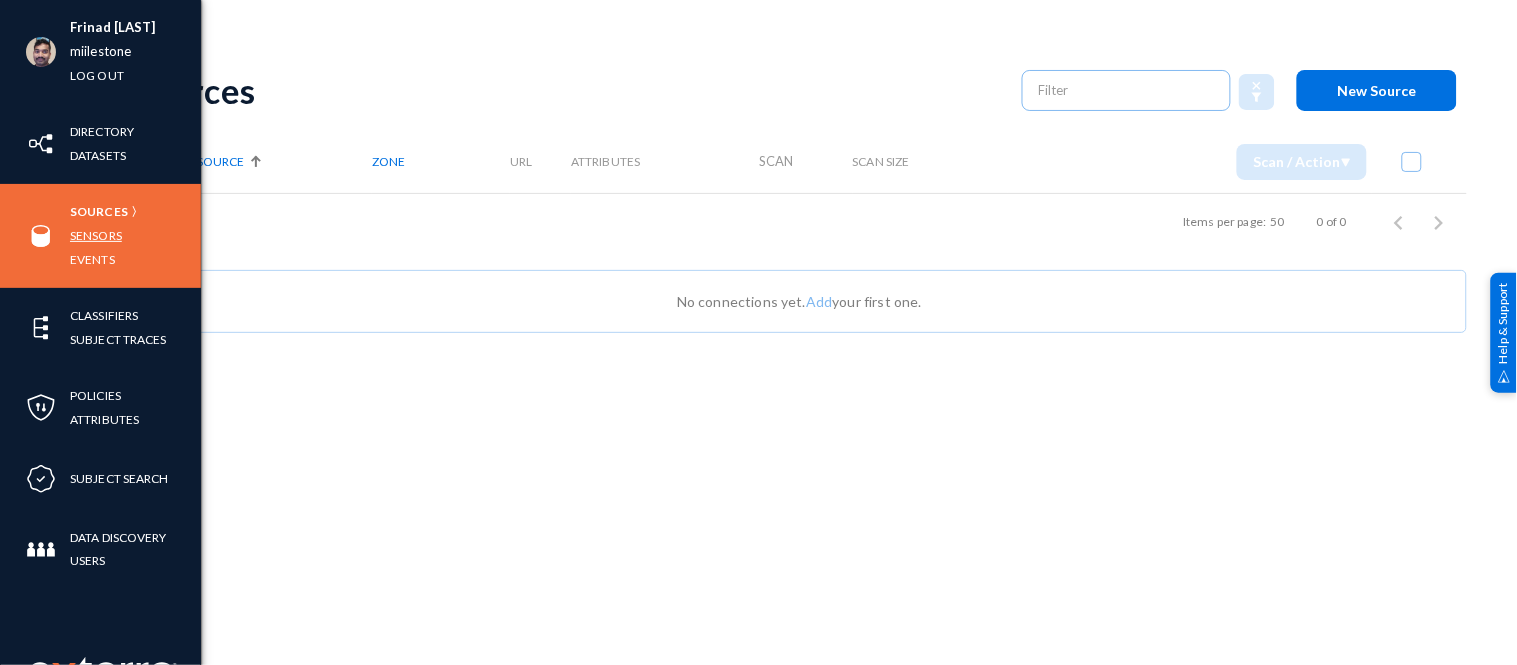 click on "Sensors" at bounding box center [96, 235] 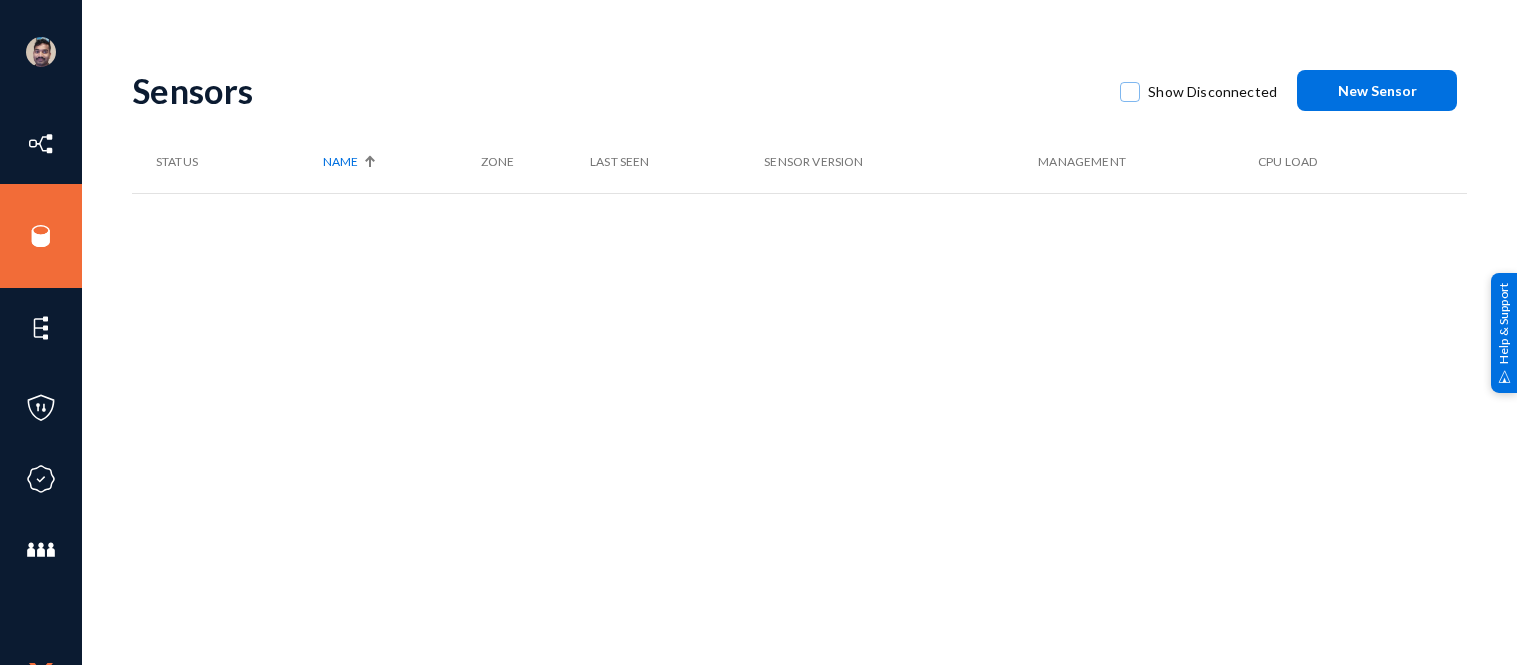 scroll, scrollTop: 0, scrollLeft: 0, axis: both 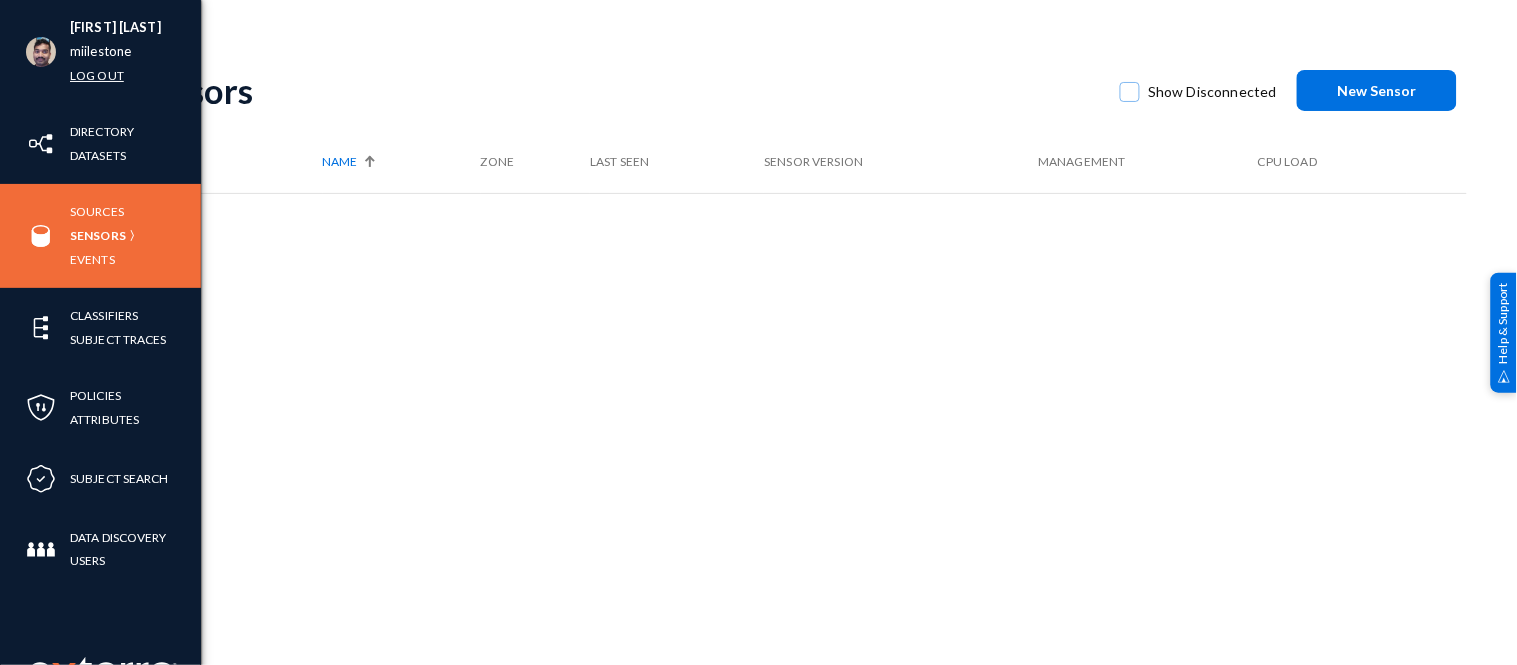 click on "Log out" at bounding box center (97, 75) 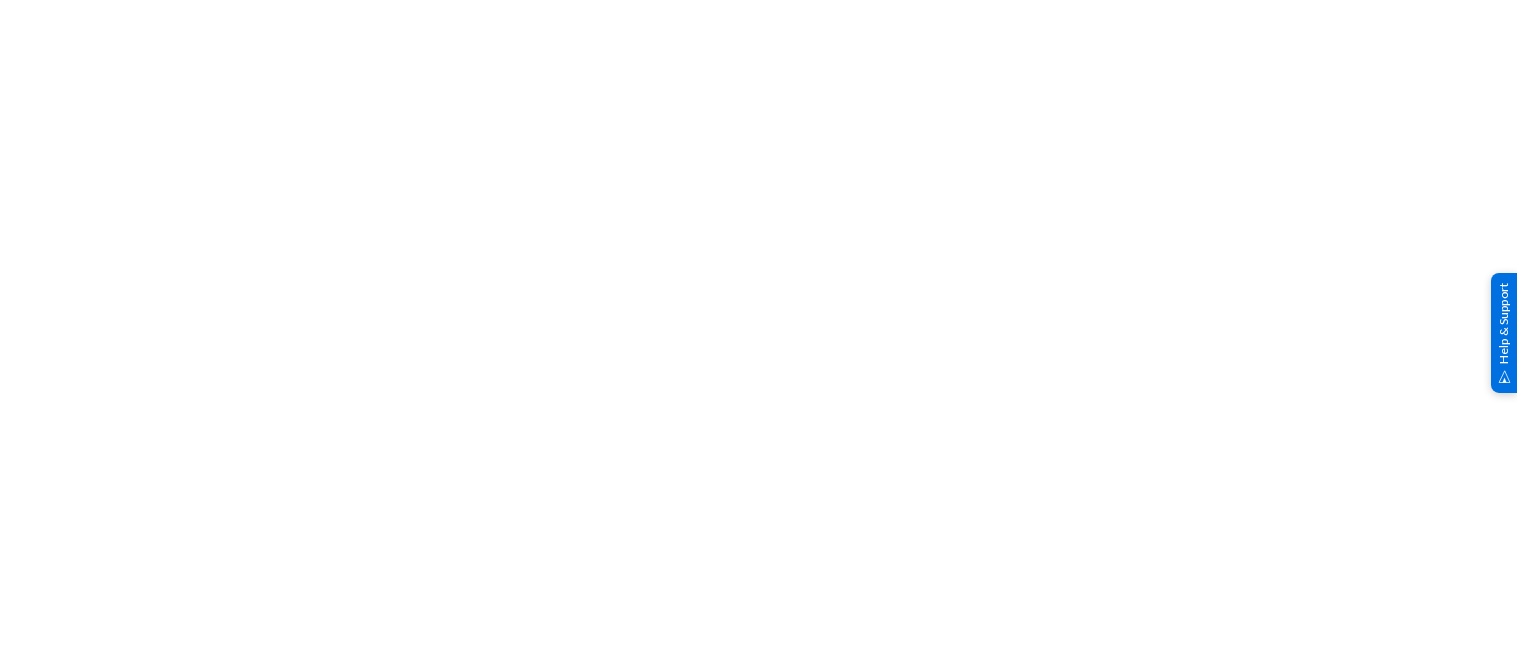 scroll, scrollTop: 0, scrollLeft: 0, axis: both 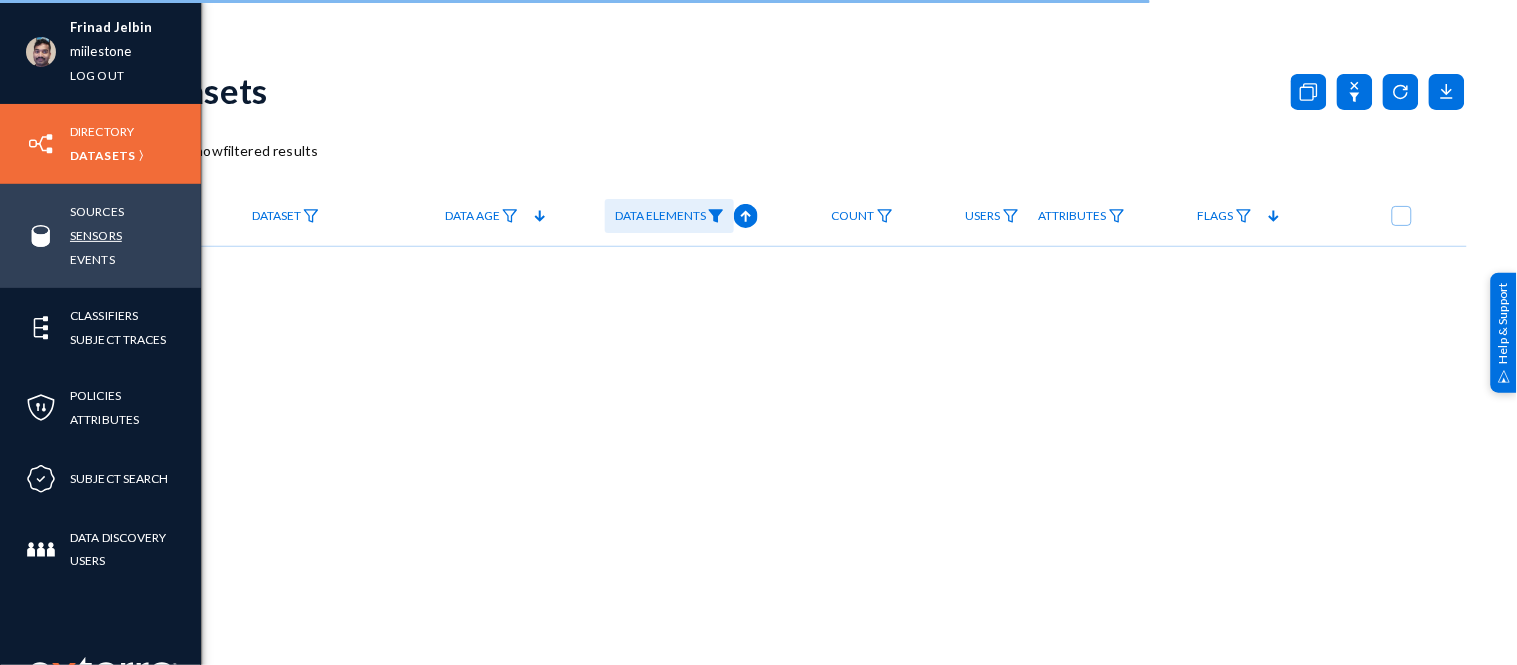 click on "Sensors" at bounding box center (96, 235) 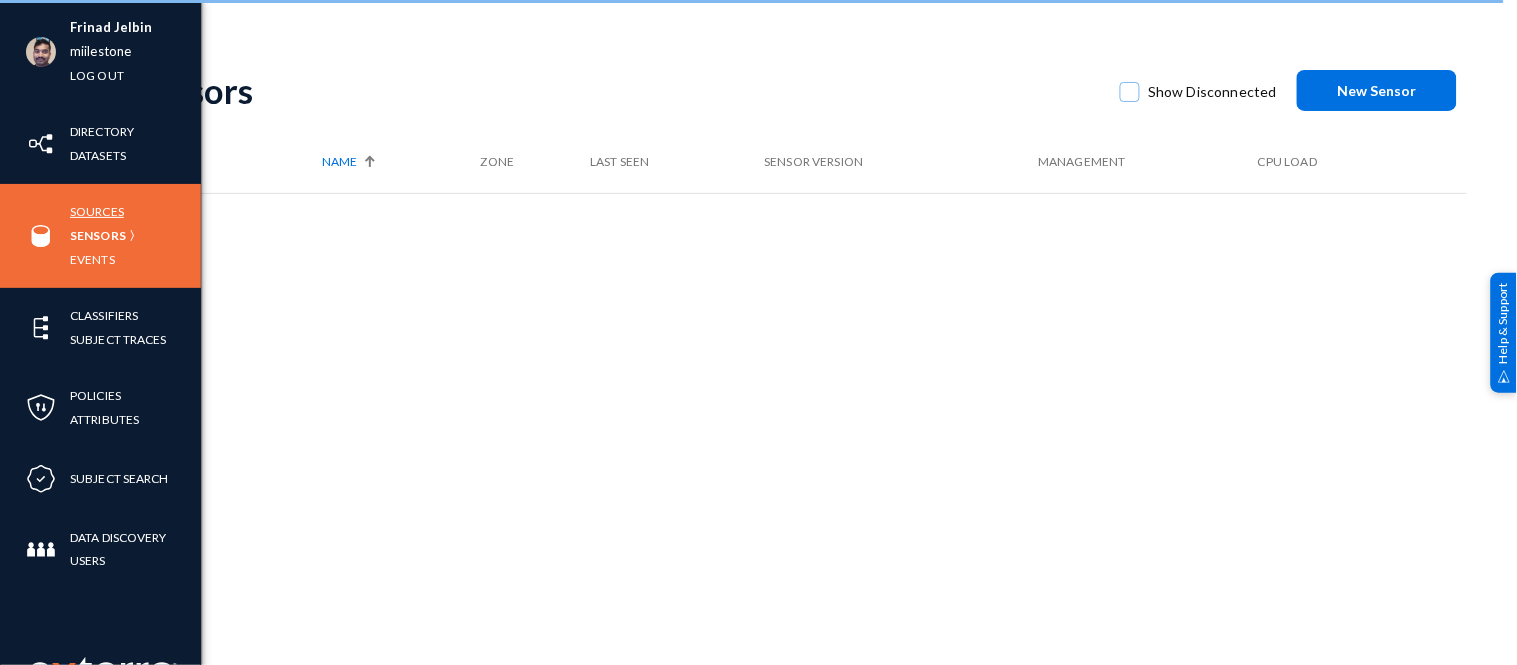 click on "Sources" at bounding box center (97, 211) 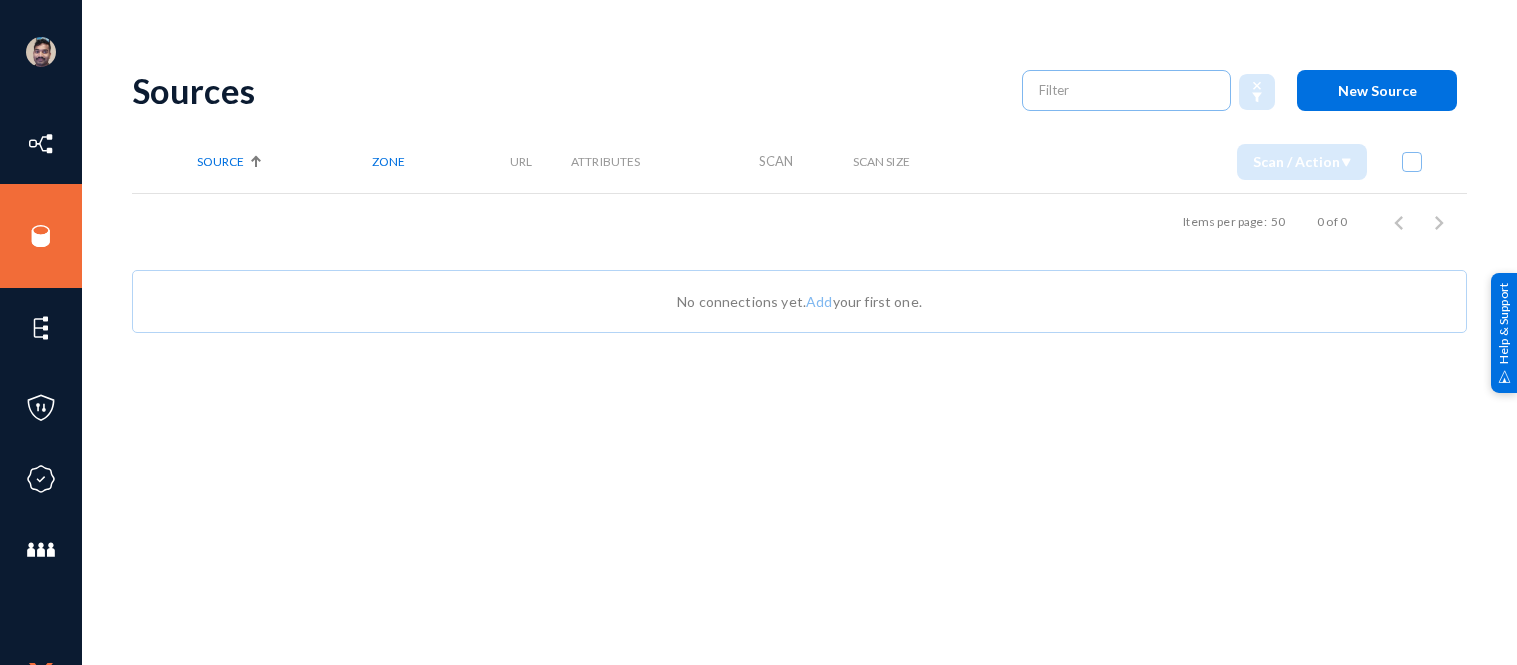 scroll, scrollTop: 0, scrollLeft: 0, axis: both 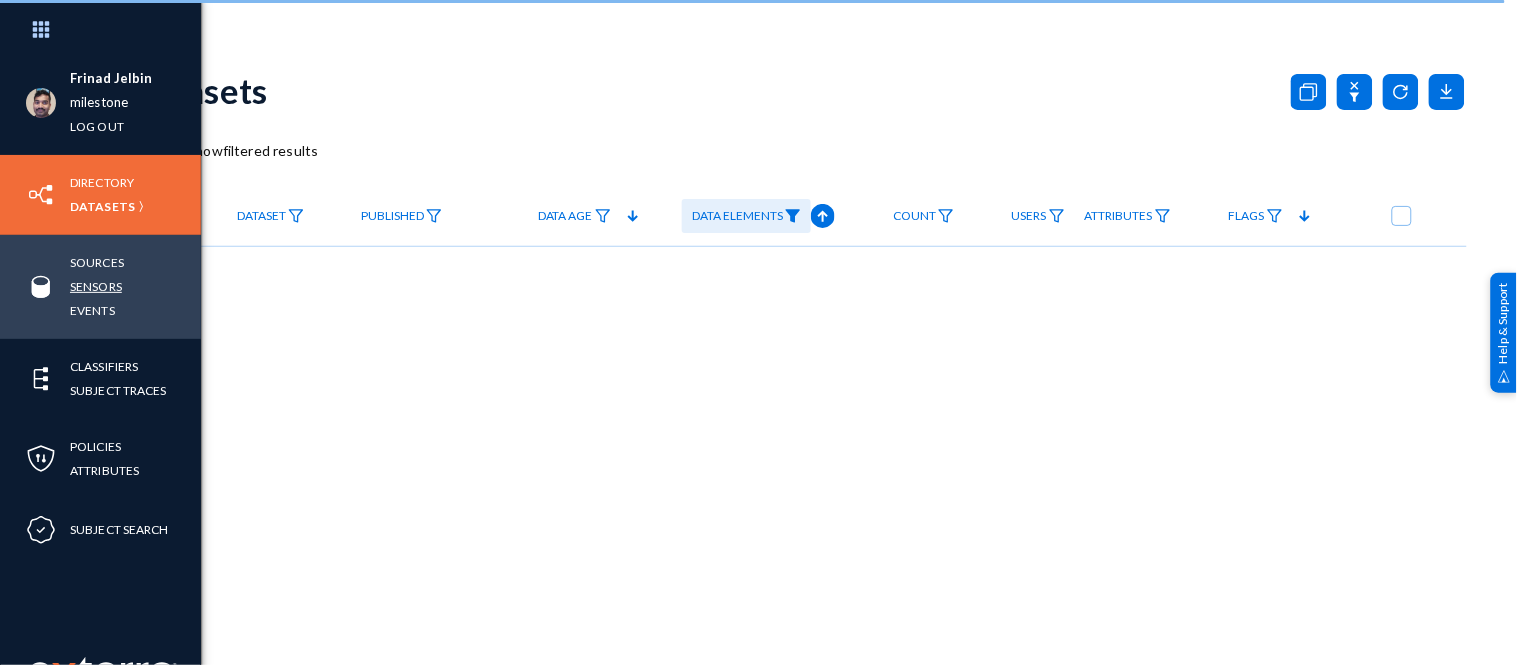 click on "Sensors" at bounding box center [96, 286] 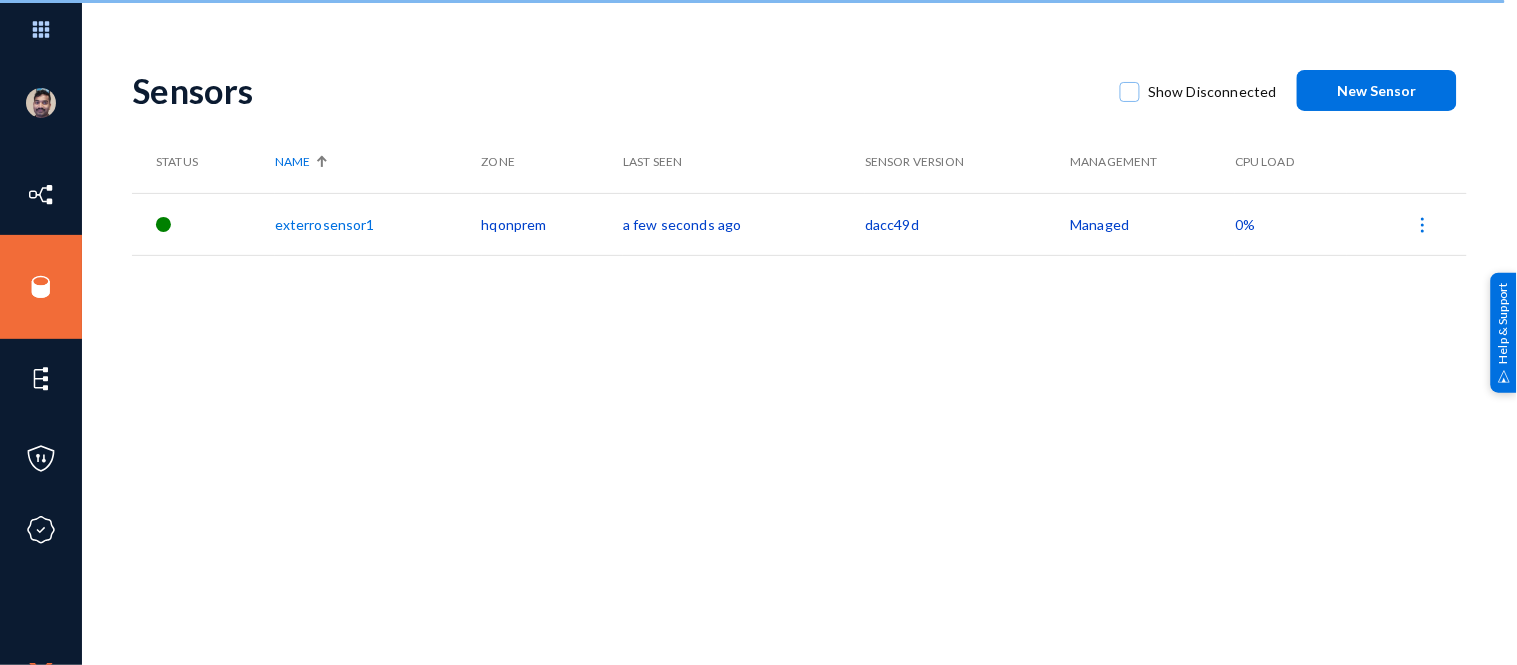 click 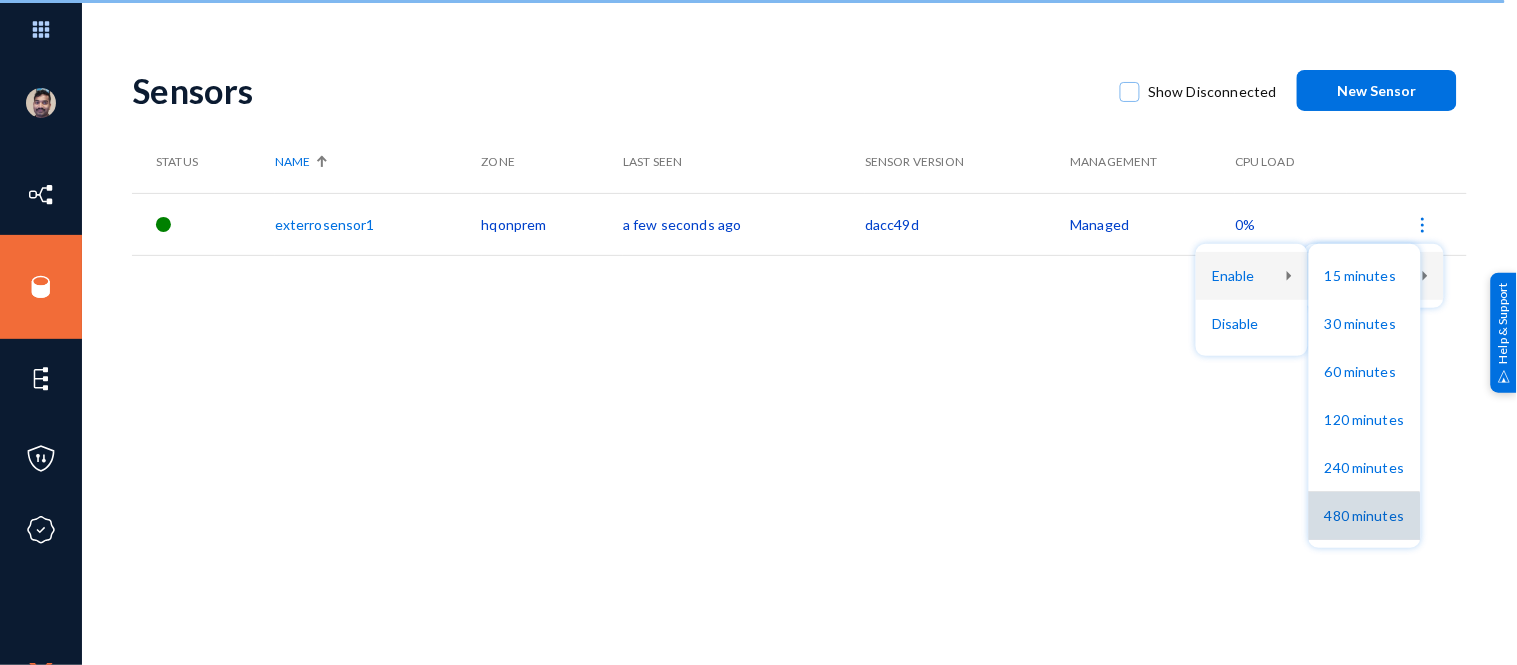 click on "480 minutes" at bounding box center [1365, 516] 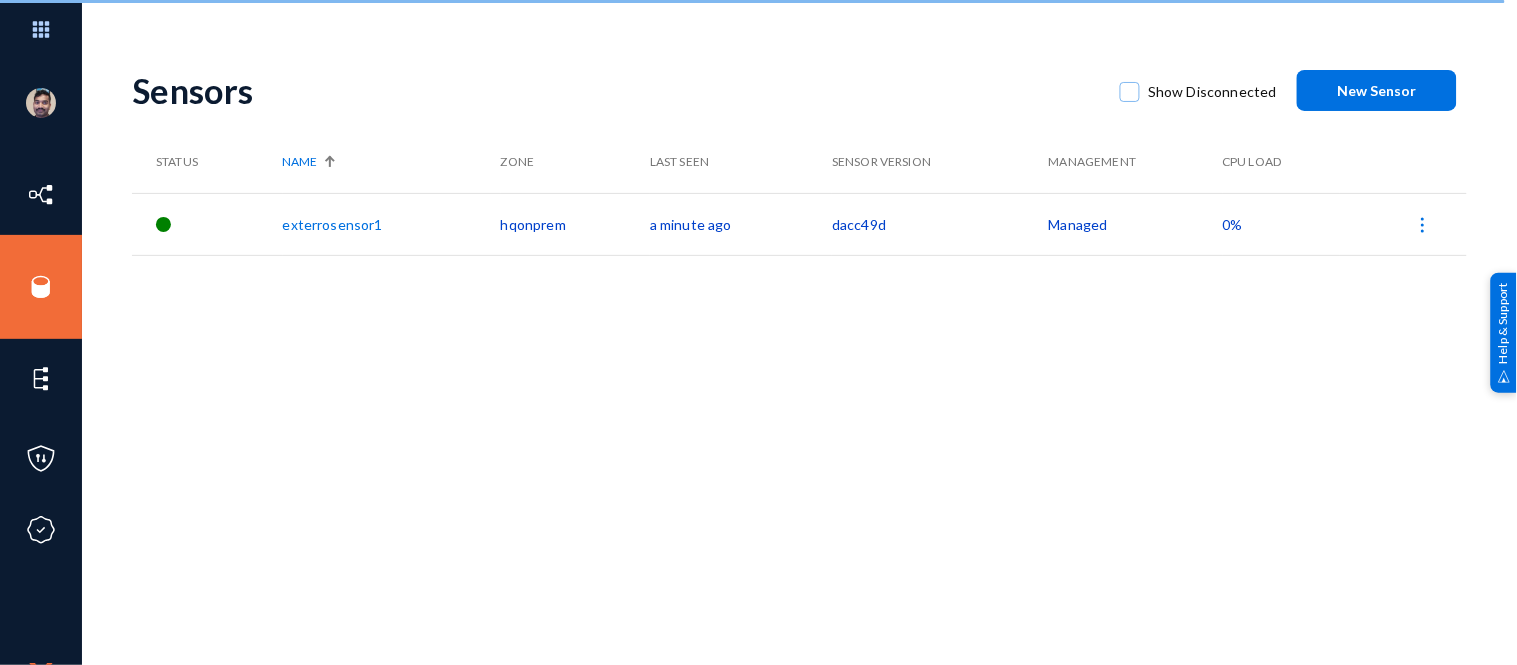 type 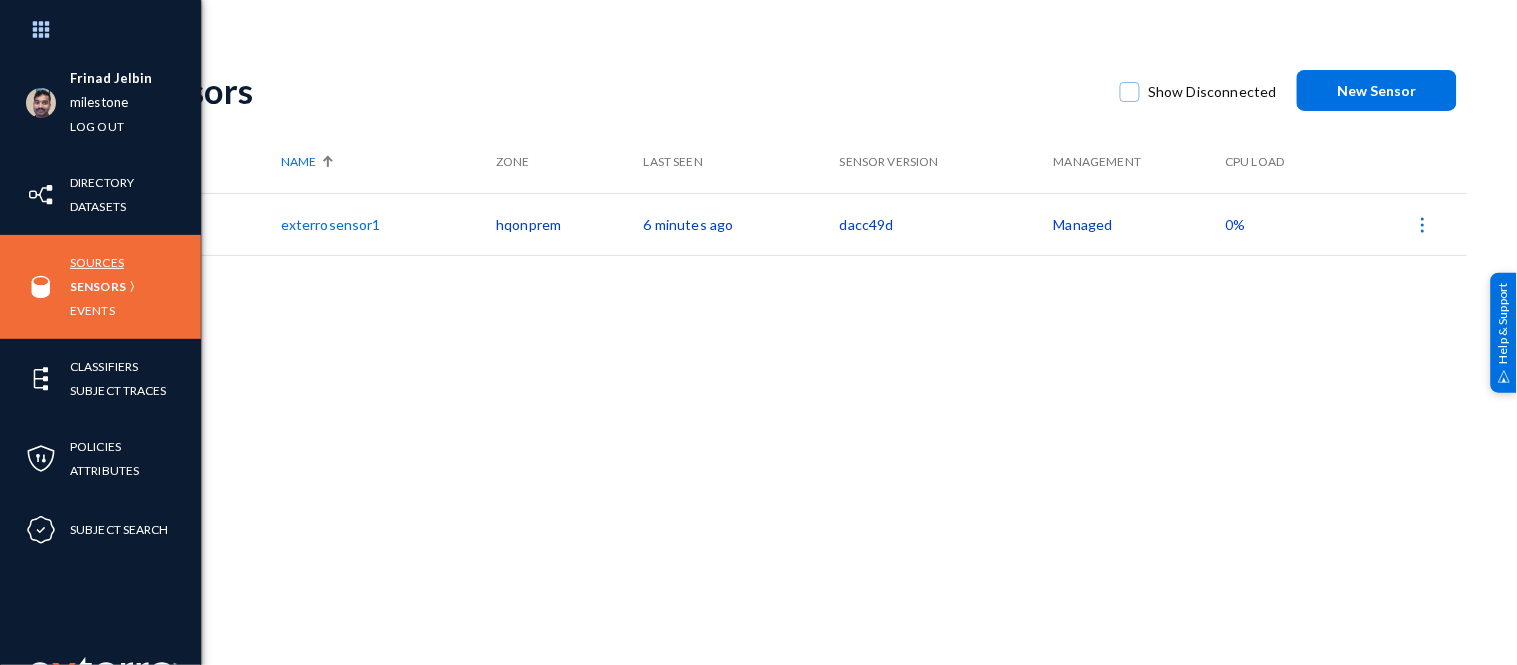 click on "Sources" at bounding box center [97, 262] 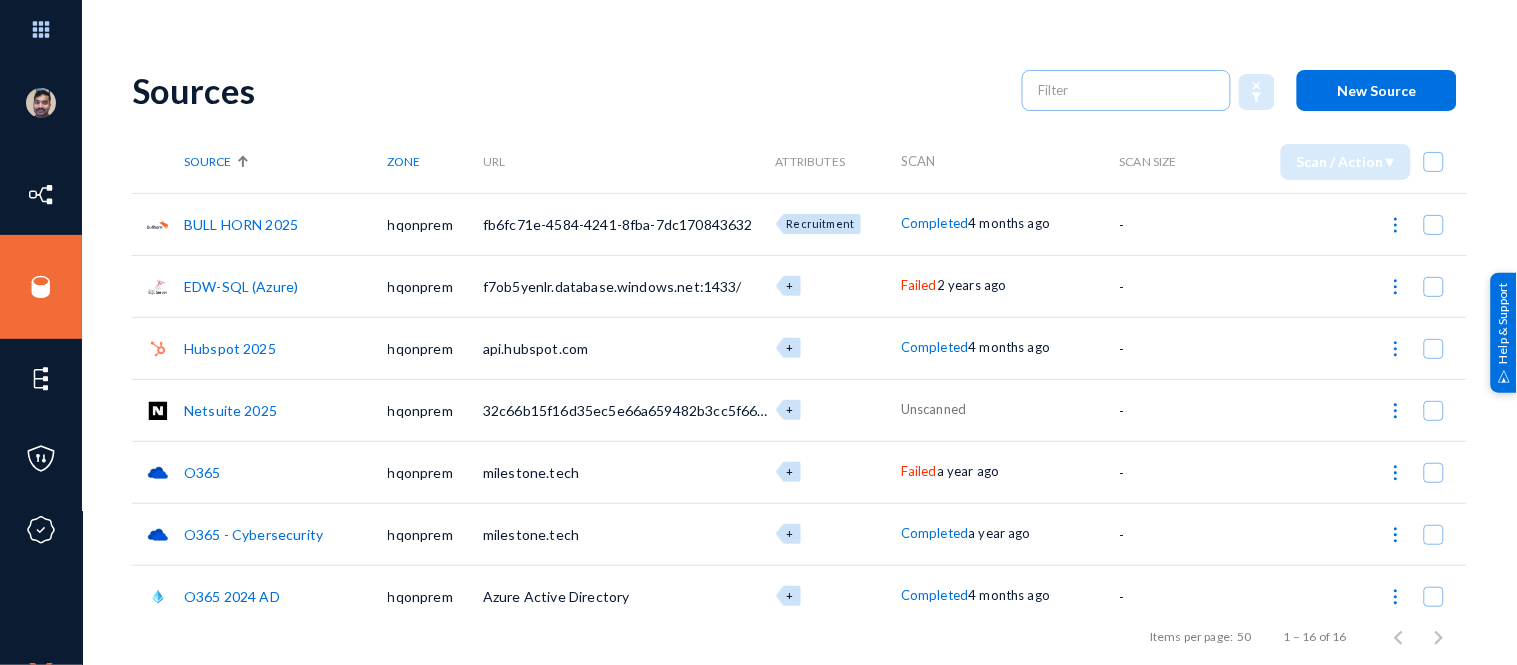 click on "Netsuite 2025" 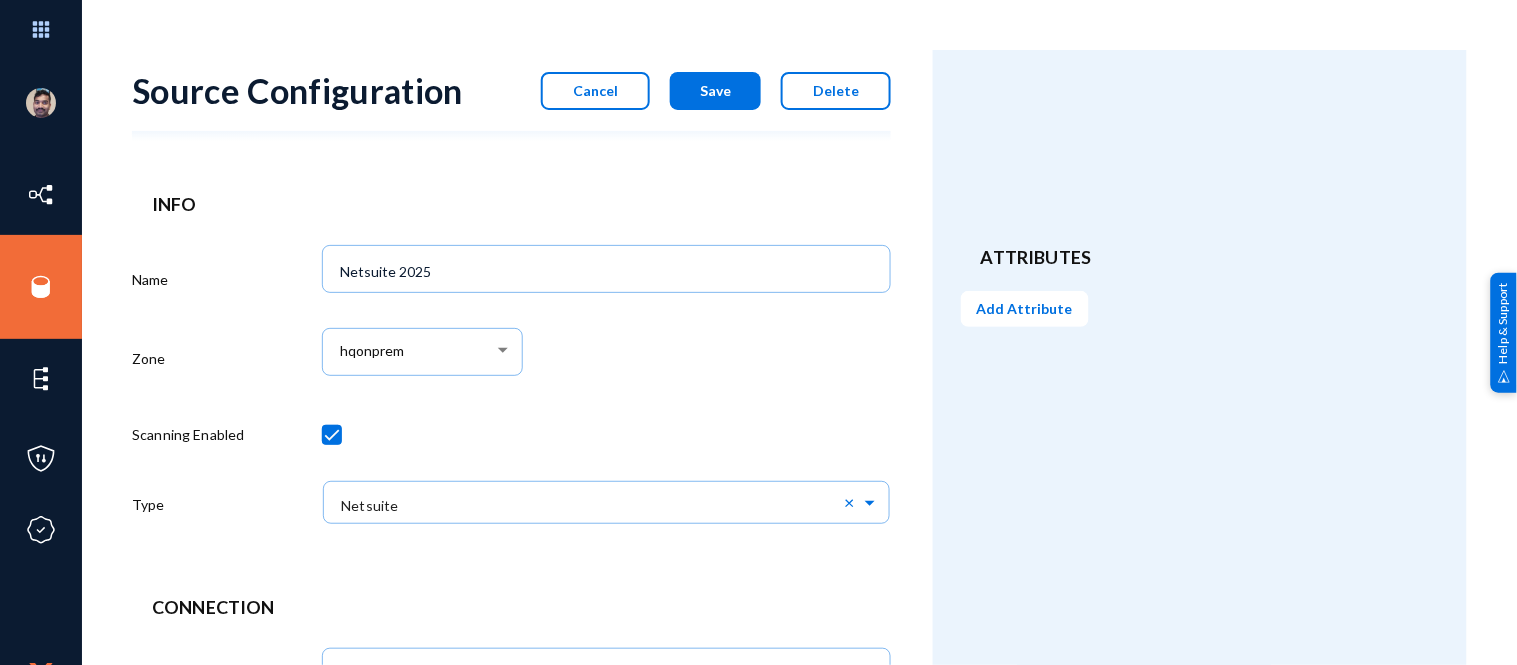 scroll, scrollTop: 846, scrollLeft: 0, axis: vertical 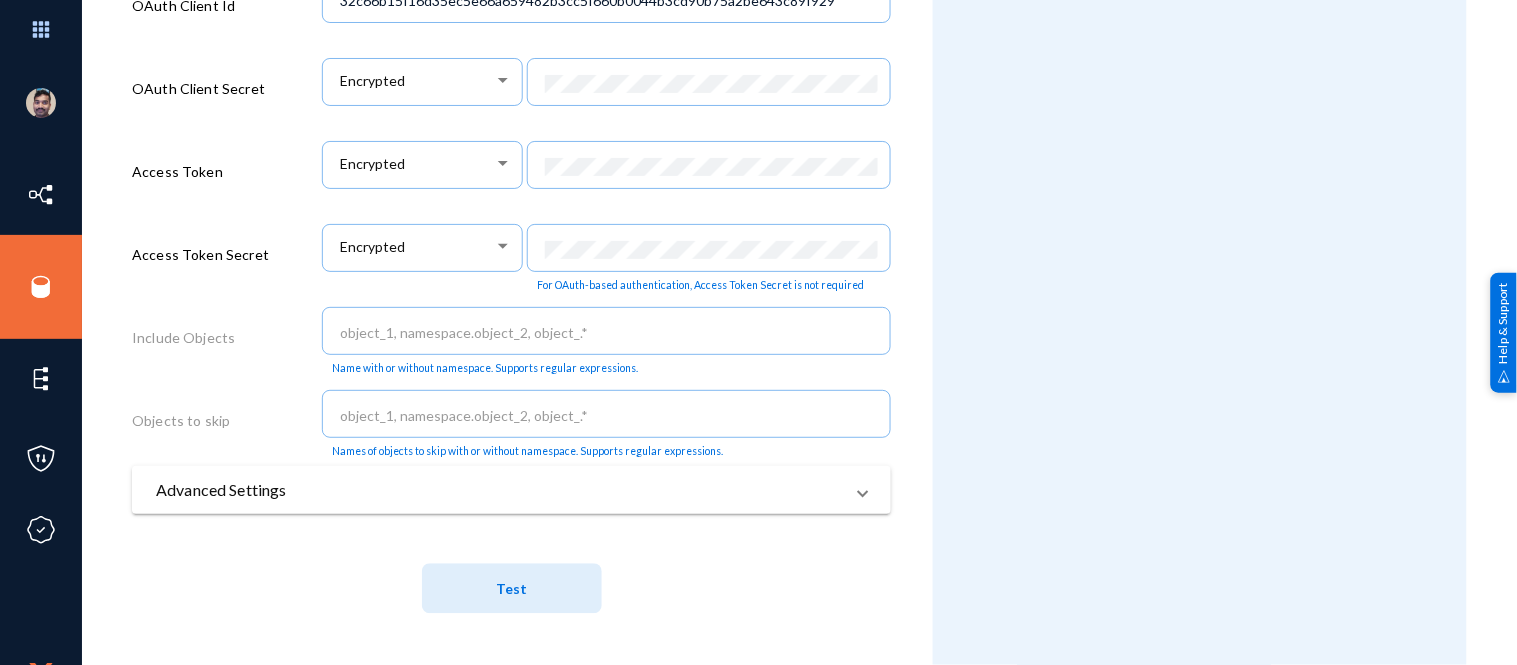 click on "Test" 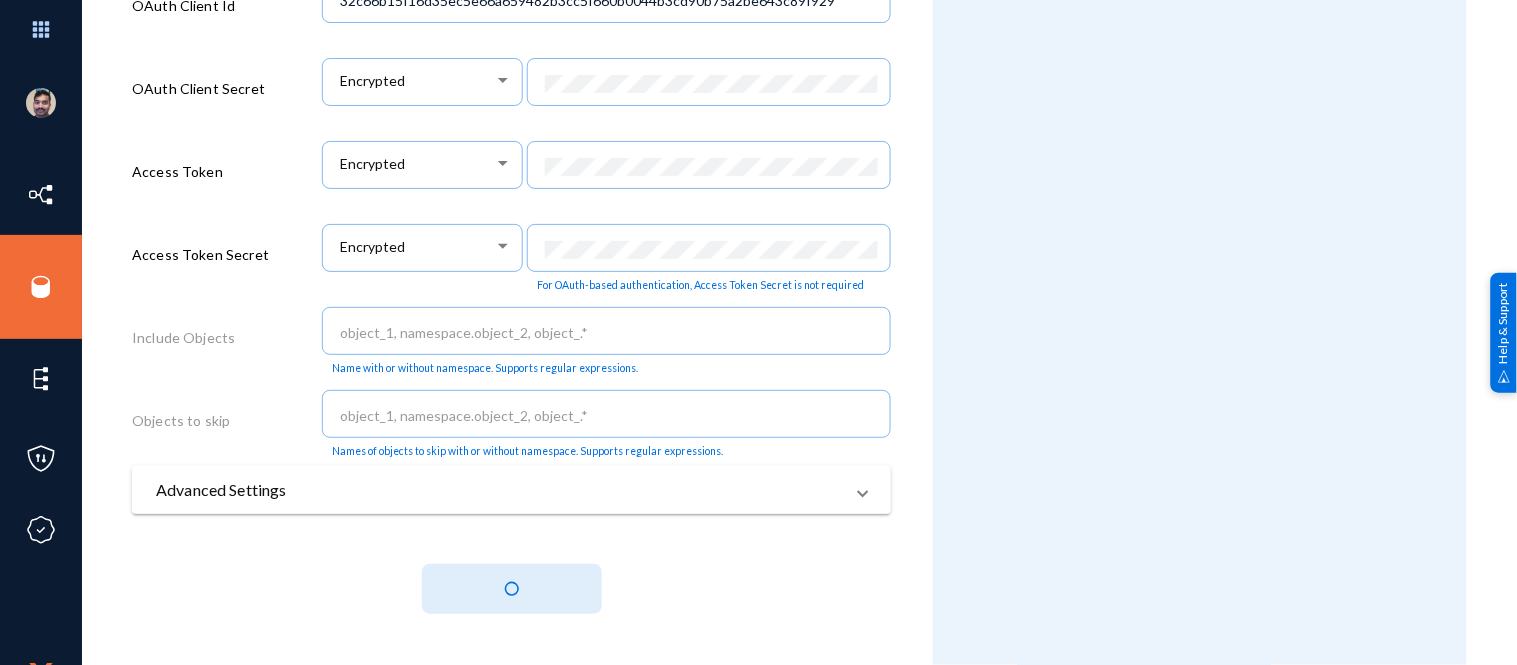 click on "Advanced Settings" at bounding box center (499, 490) 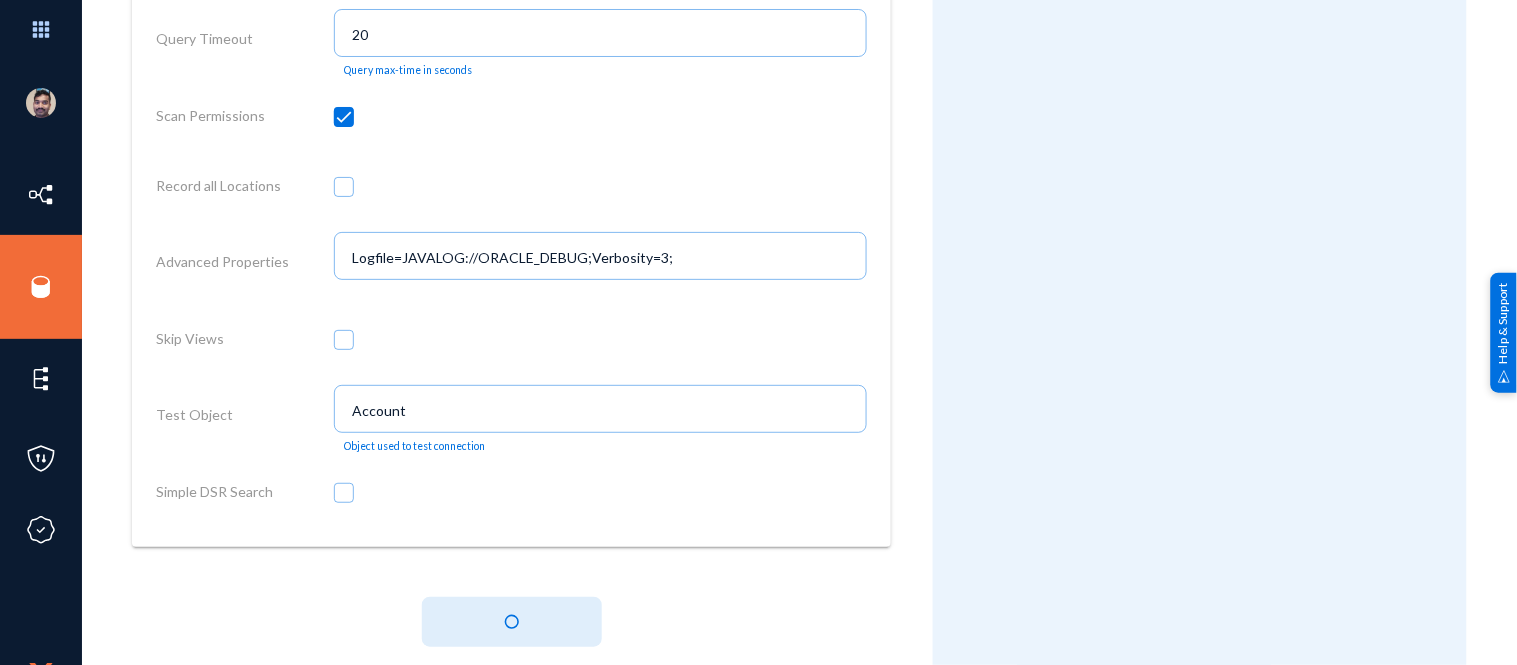 scroll, scrollTop: 1577, scrollLeft: 0, axis: vertical 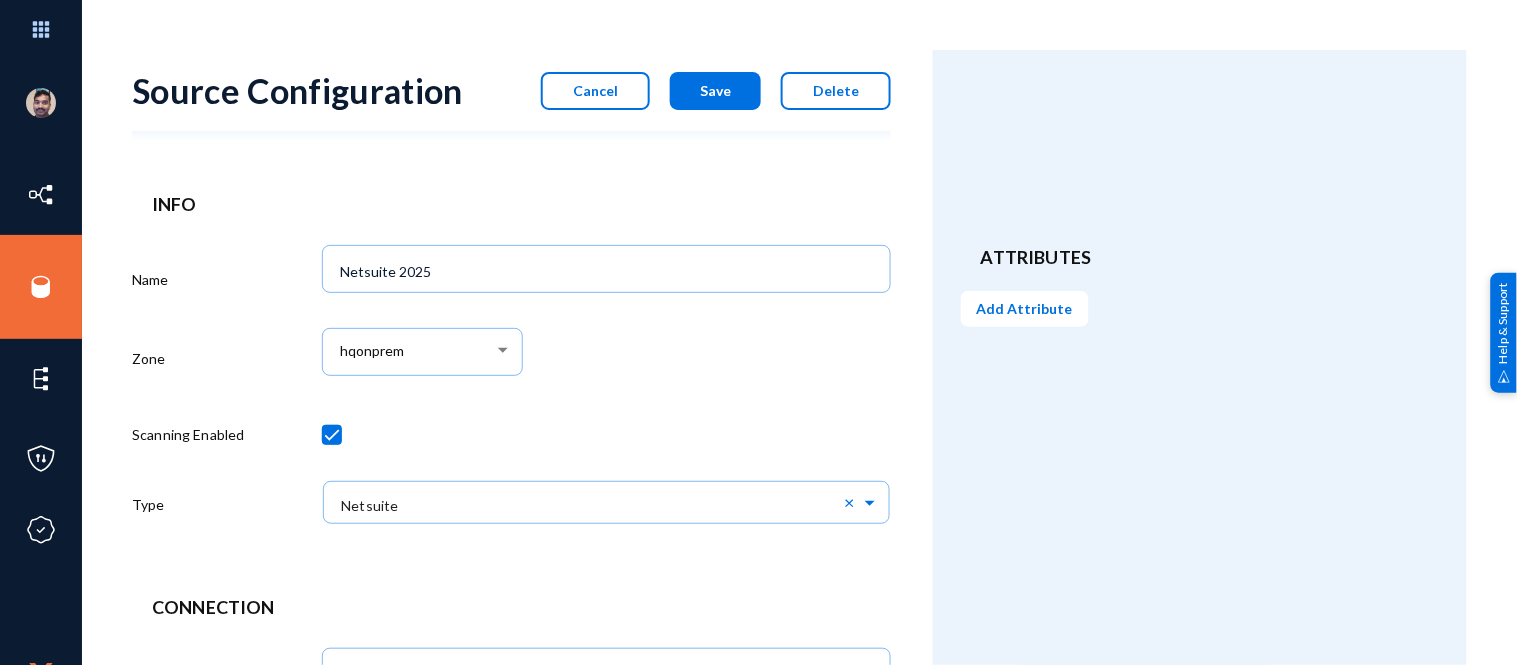 click on "Cancel" 